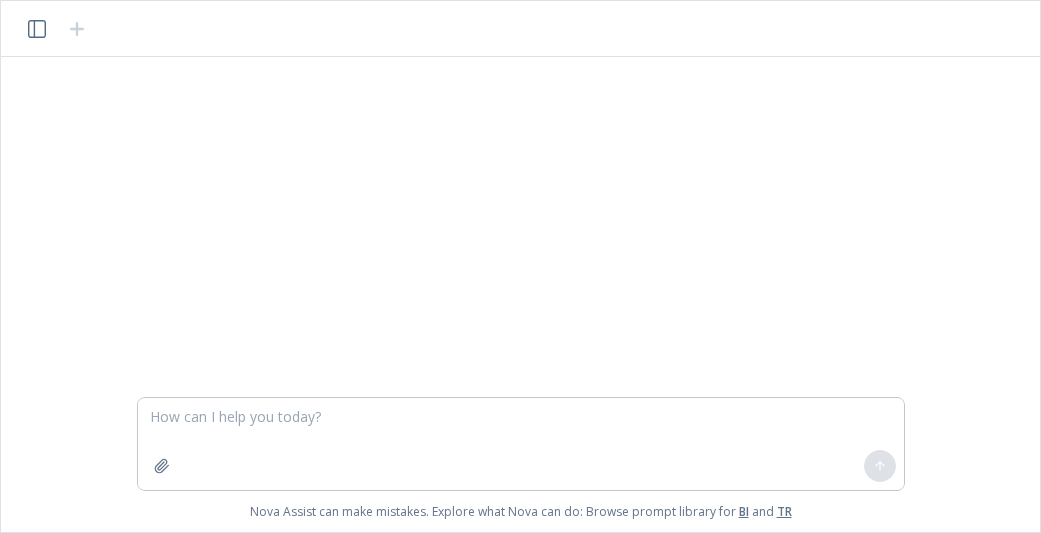 scroll, scrollTop: 0, scrollLeft: 0, axis: both 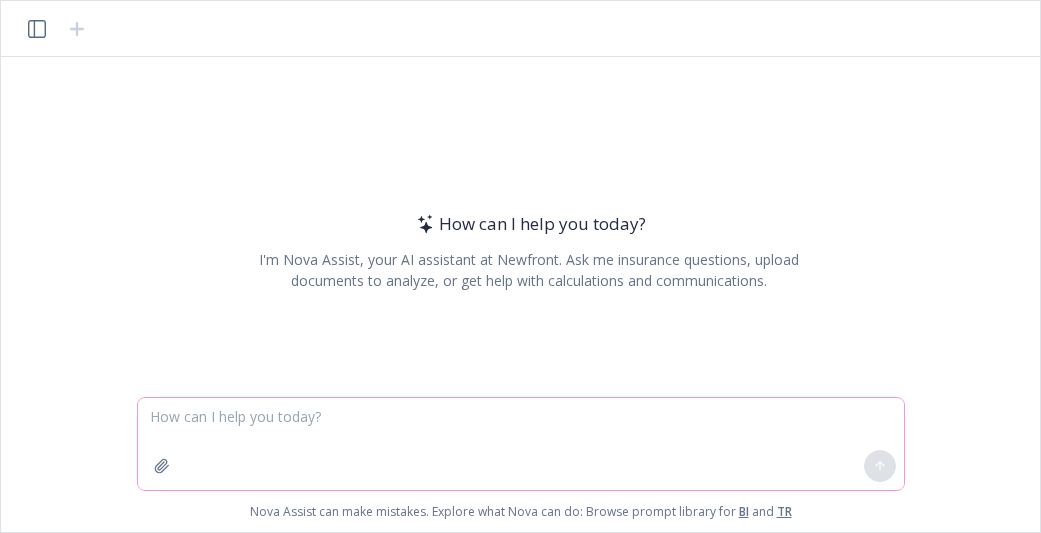 click at bounding box center (521, 444) 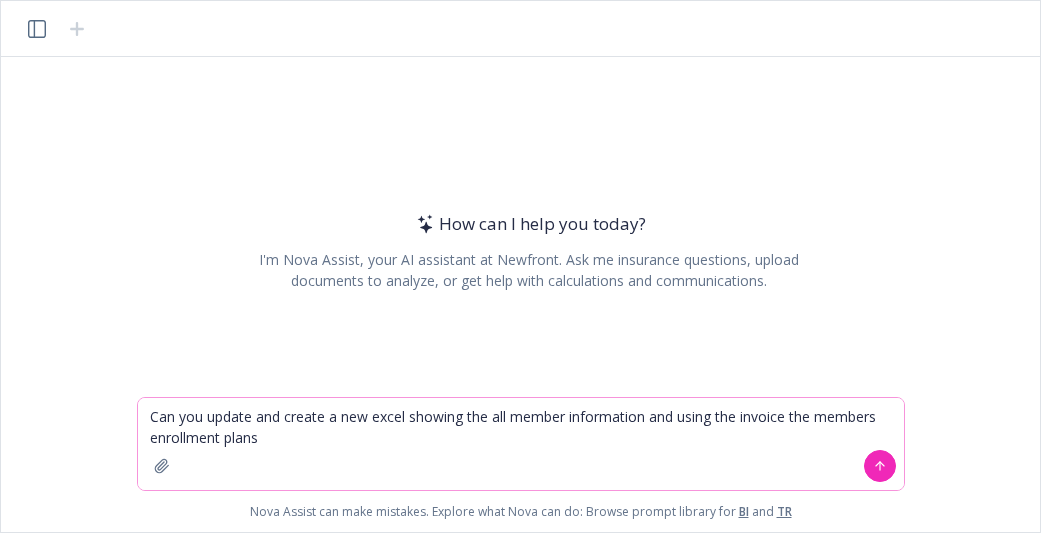 click on "Can you update and create a new excel showing the all member information and using the invoice the members enrollment plans" at bounding box center (521, 444) 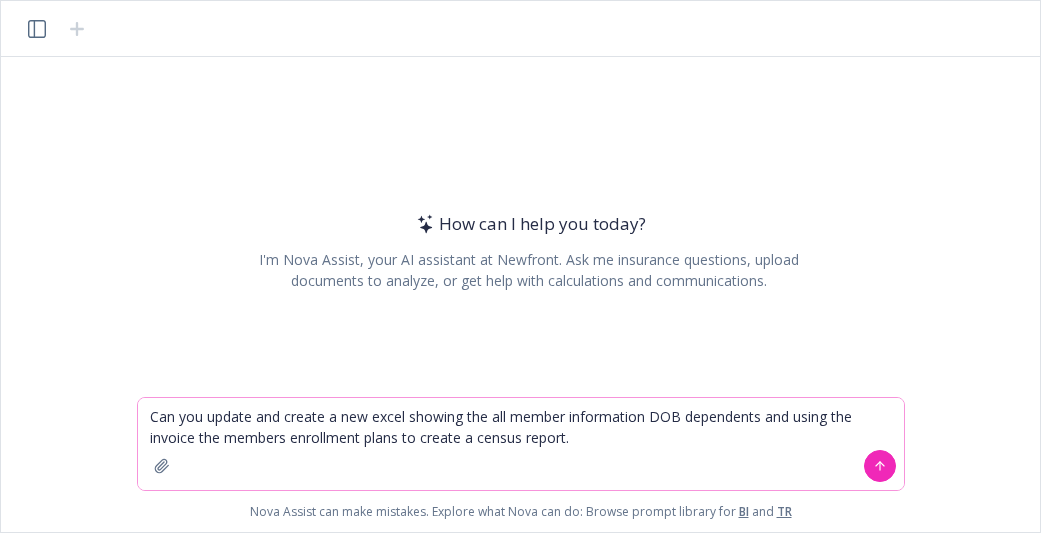 click on "Can you update and create a new excel showing the all member information DOB dependents and using the invoice the members enrollment plans to create a census report." at bounding box center [521, 444] 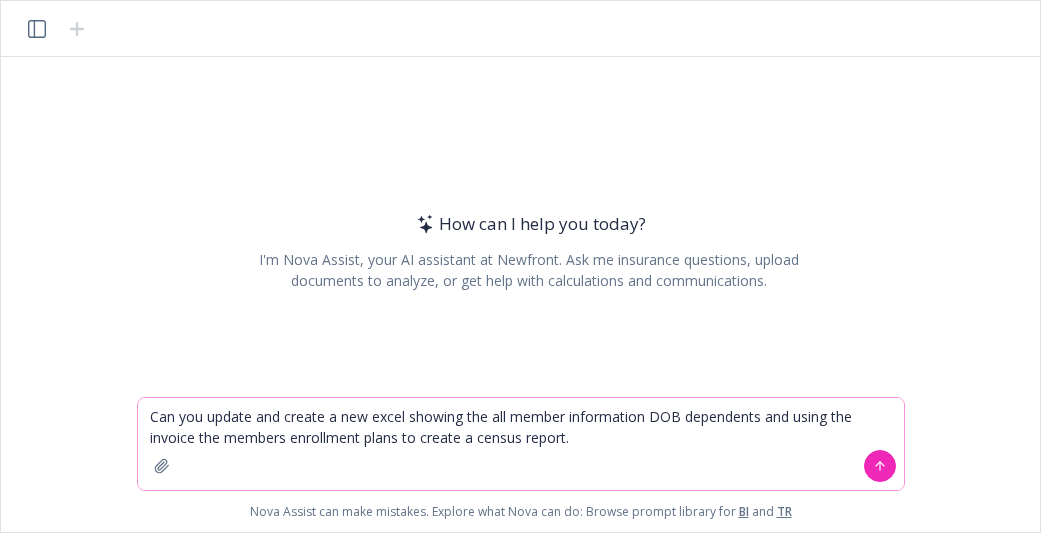 click at bounding box center [162, 466] 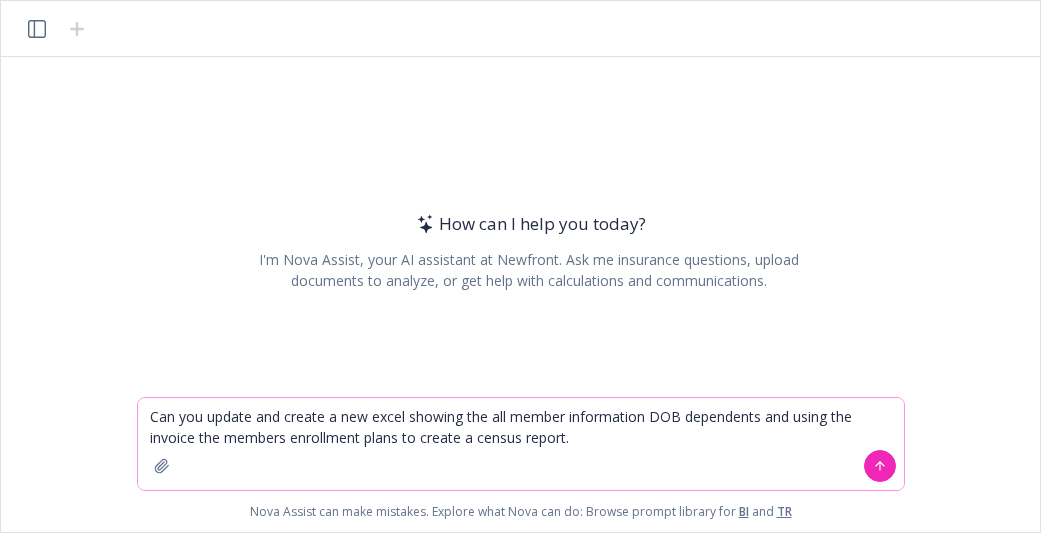 click 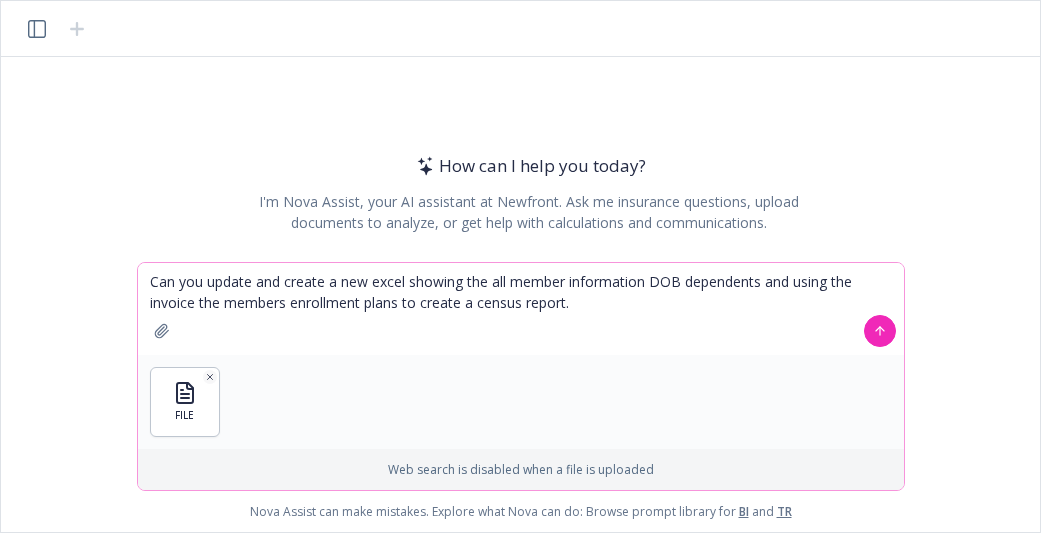 click on "Can you update and create a new excel showing the all member information DOB dependents and using the invoice the members enrollment plans to create a census report." at bounding box center [521, 309] 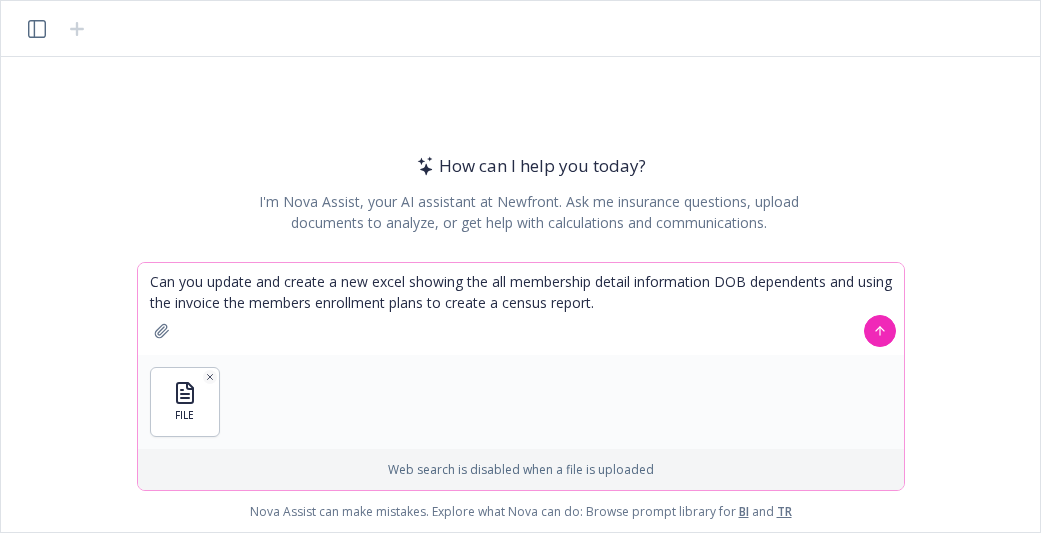 click on "Can you update and create a new excel showing the all membership detail information DOB dependents and using the invoice the members enrollment plans to create a census report." at bounding box center (521, 309) 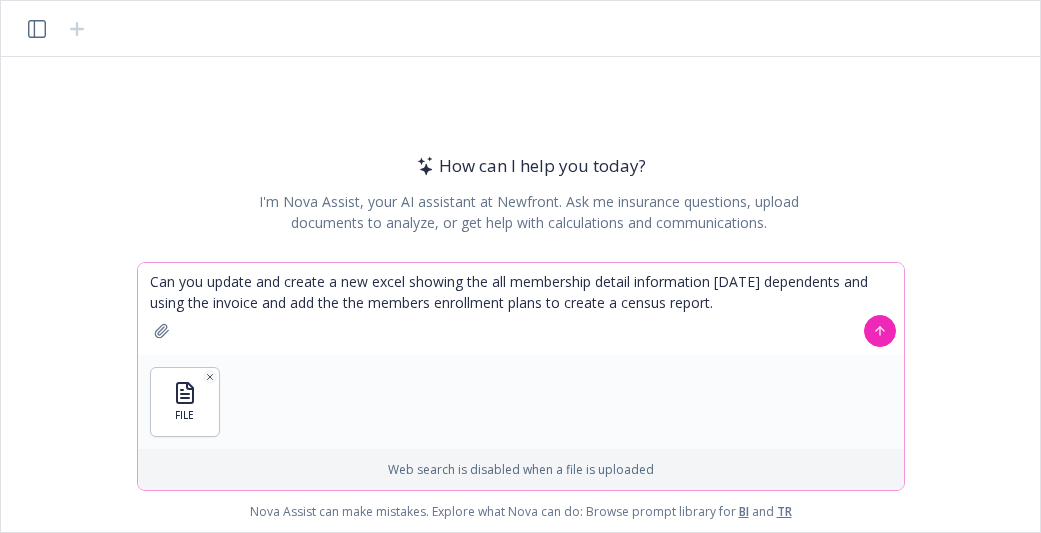drag, startPoint x: 719, startPoint y: 305, endPoint x: 320, endPoint y: 309, distance: 399.02005 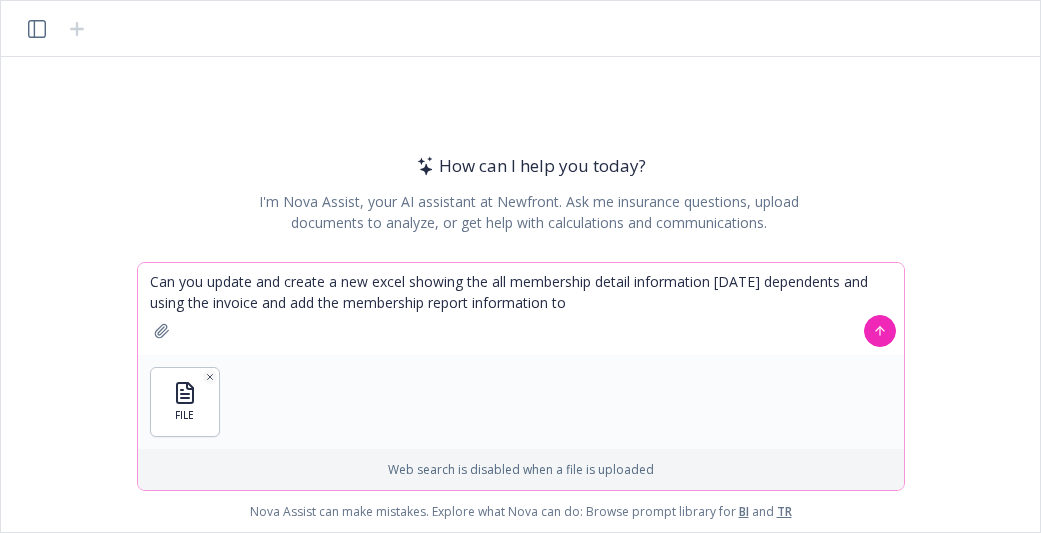 click on "Can you update and create a new excel showing the all membership detail information [DATE] dependents and using the invoice and add the membership report information to" at bounding box center (521, 309) 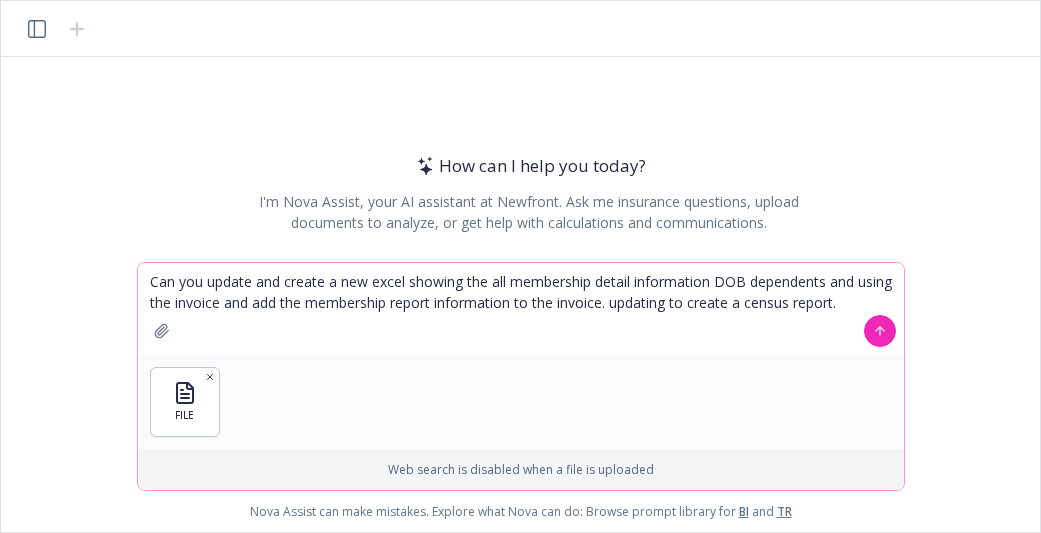 type on "Can you update and create a new excel showing the all membership detail information DOB dependents and using the invoice and add the membership report information to the invoice. updating to create a census report." 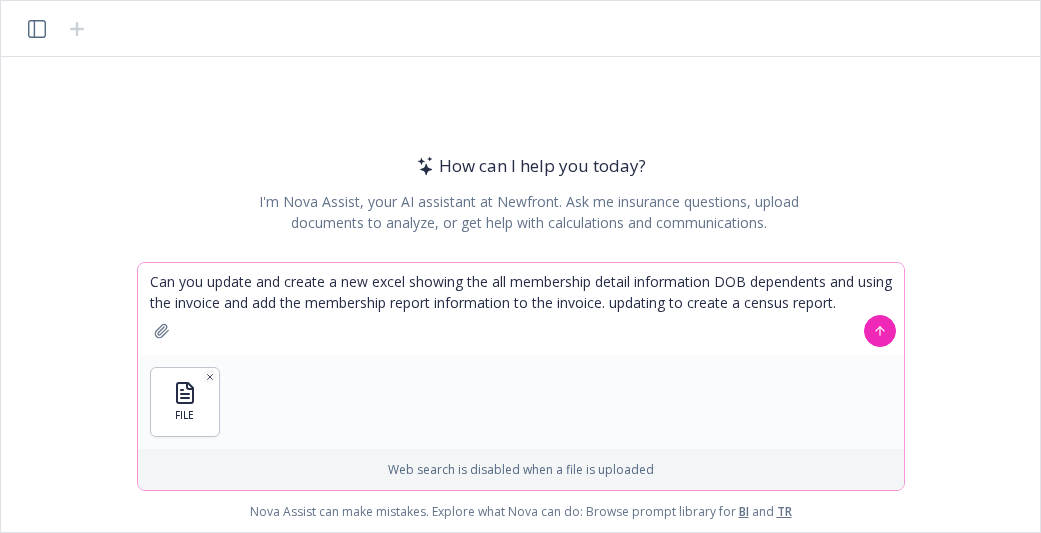 click at bounding box center [162, 331] 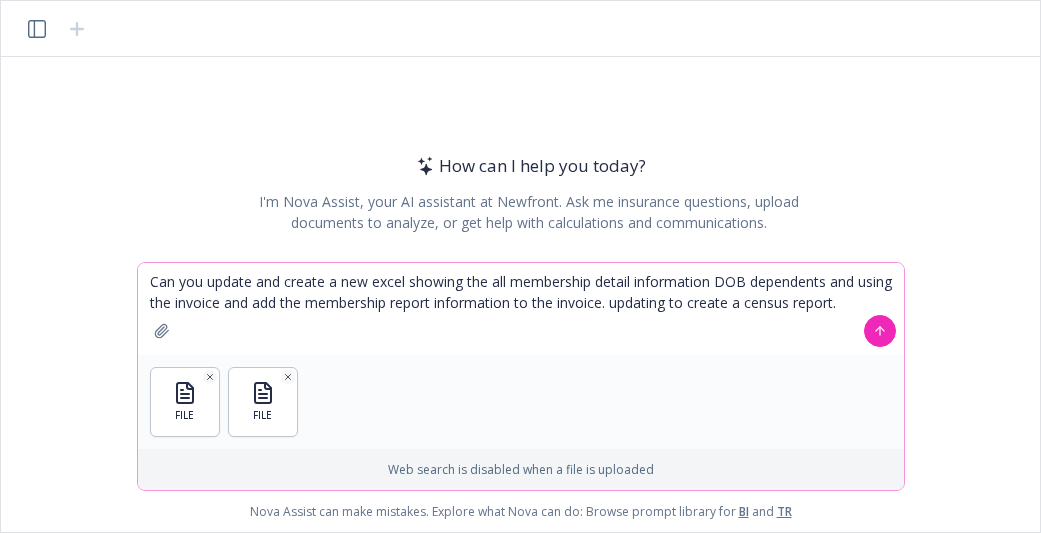 click 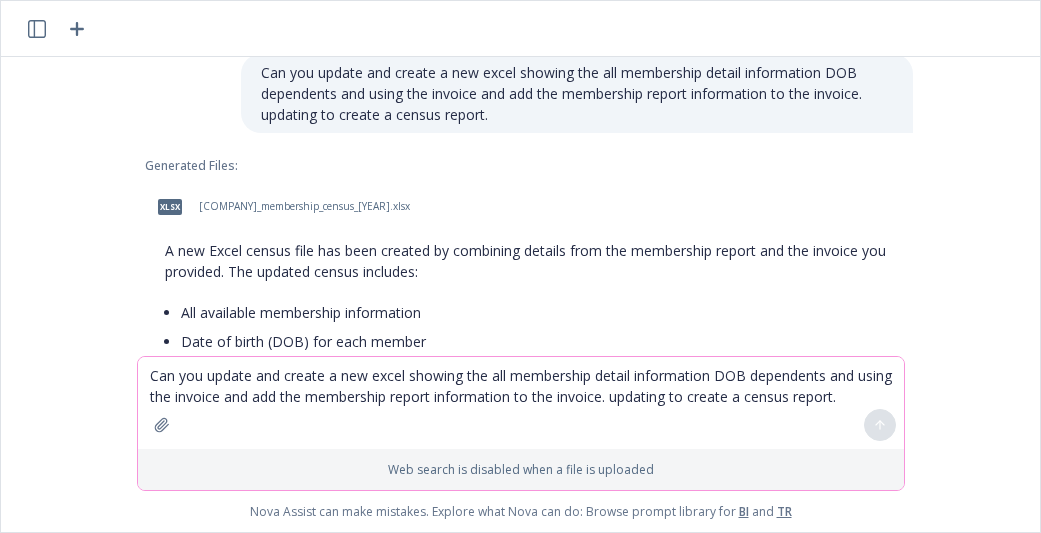 scroll, scrollTop: 65, scrollLeft: 0, axis: vertical 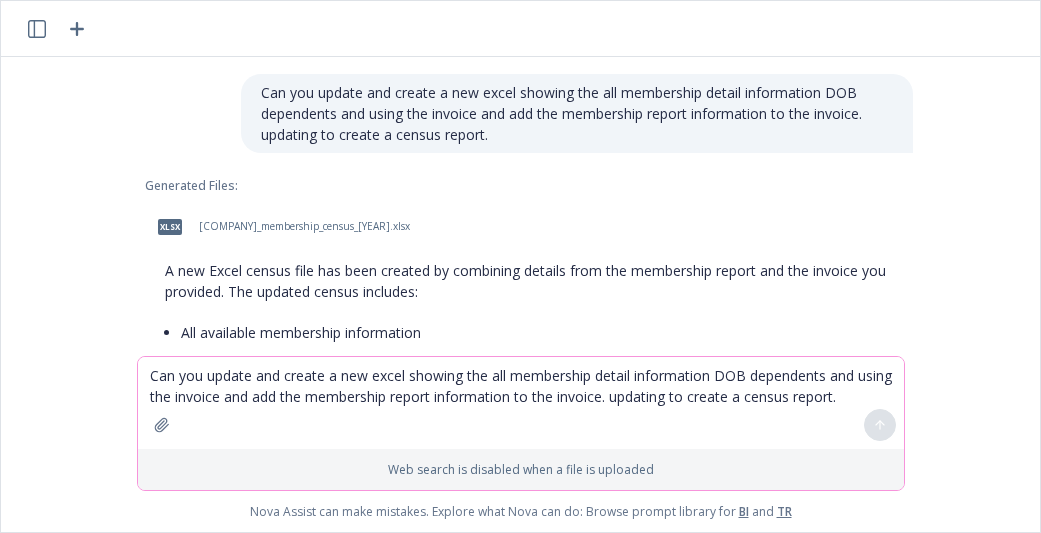 click on "xlsx" at bounding box center (170, 226) 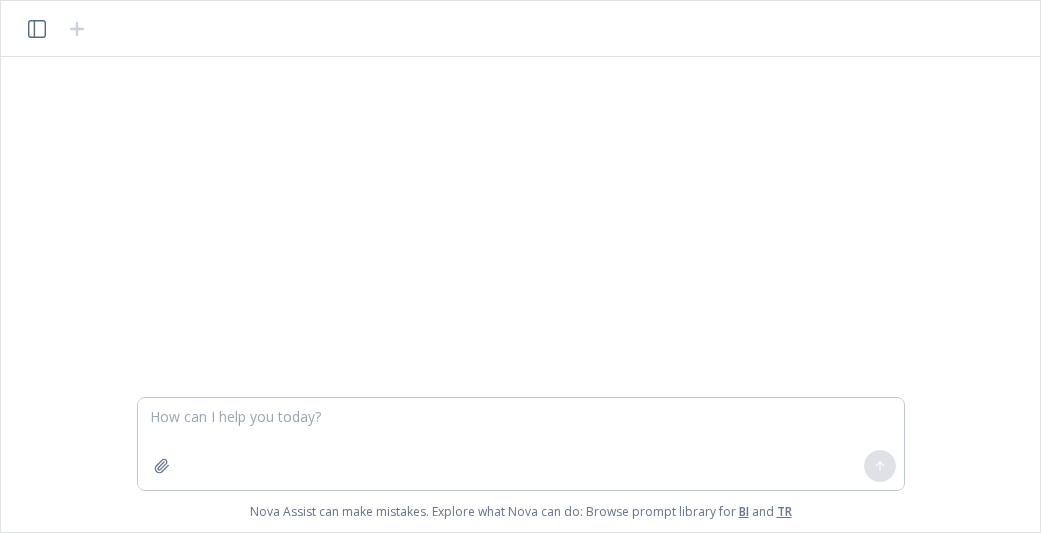 scroll, scrollTop: 0, scrollLeft: 0, axis: both 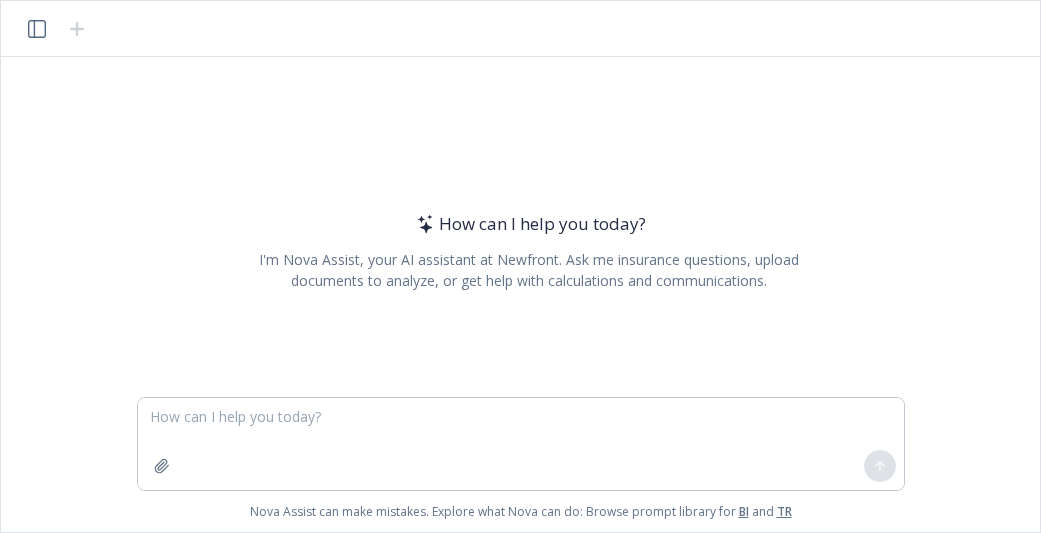 click on "How can I help you today? I'm Nova Assist, your AI assistant at Newfront. Ask me insurance questions, upload documents to analyze, or get help with calculations and communications. Nova Assist can make mistakes. Explore what Nova can do: Browse prompt library for   BI   and   TR" at bounding box center [520, 266] 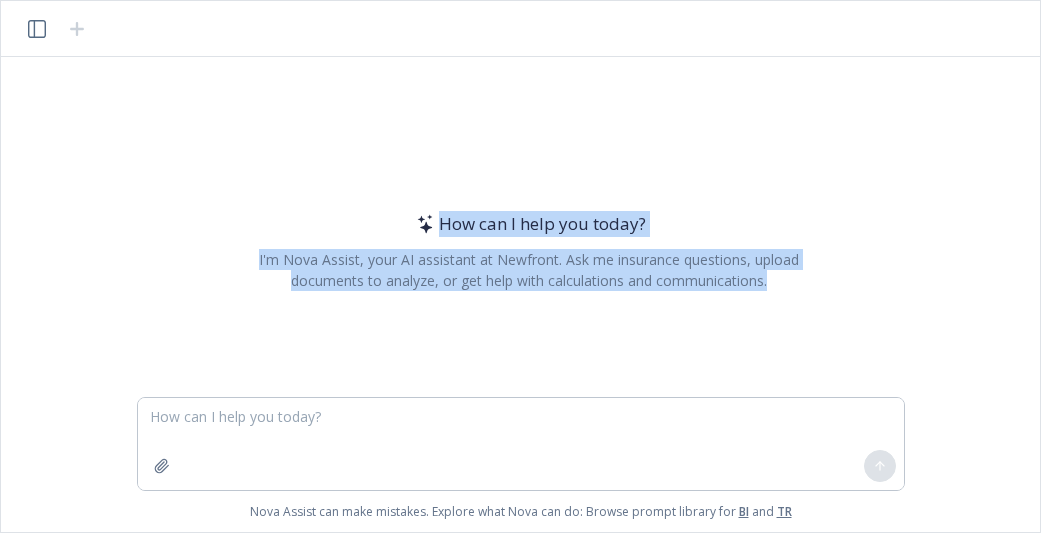 drag, startPoint x: 1020, startPoint y: 524, endPoint x: 1121, endPoint y: 569, distance: 110.57124 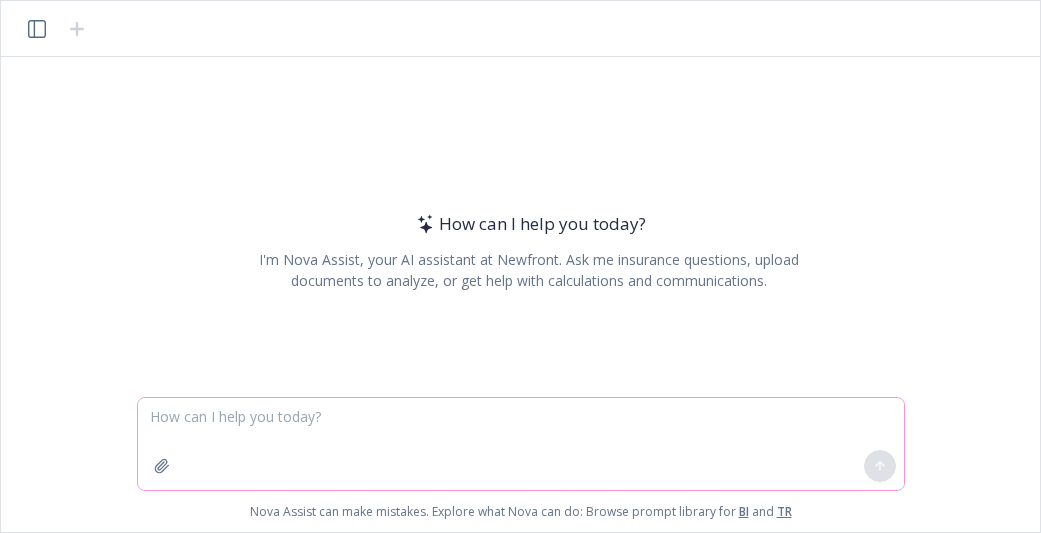 click at bounding box center (521, 444) 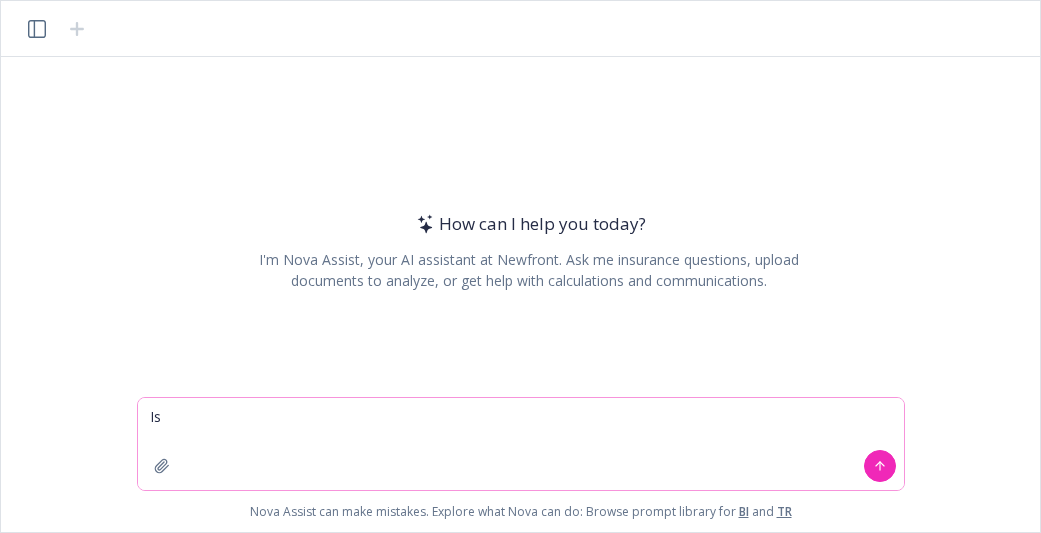 type on "I" 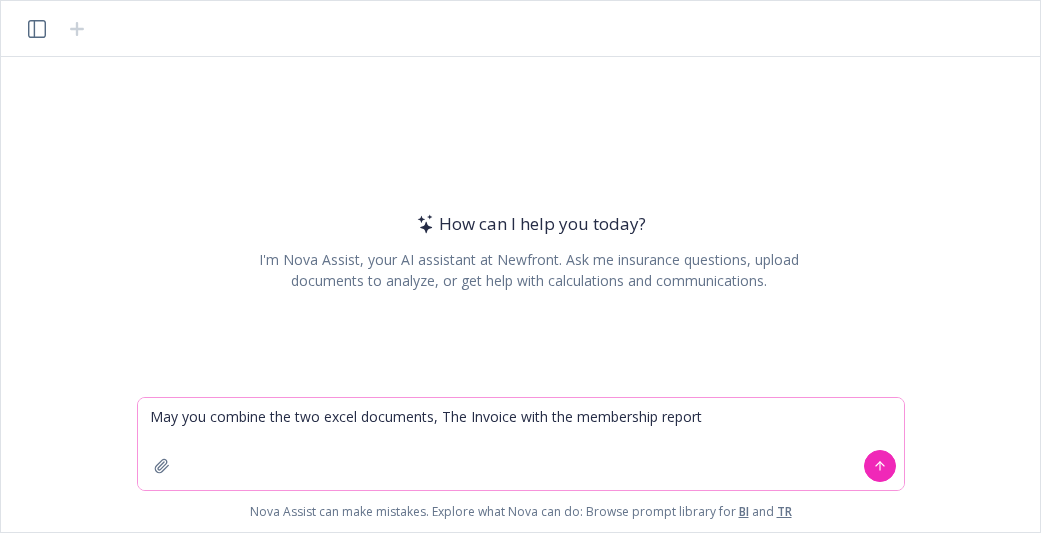 drag, startPoint x: 201, startPoint y: 418, endPoint x: 146, endPoint y: 418, distance: 55 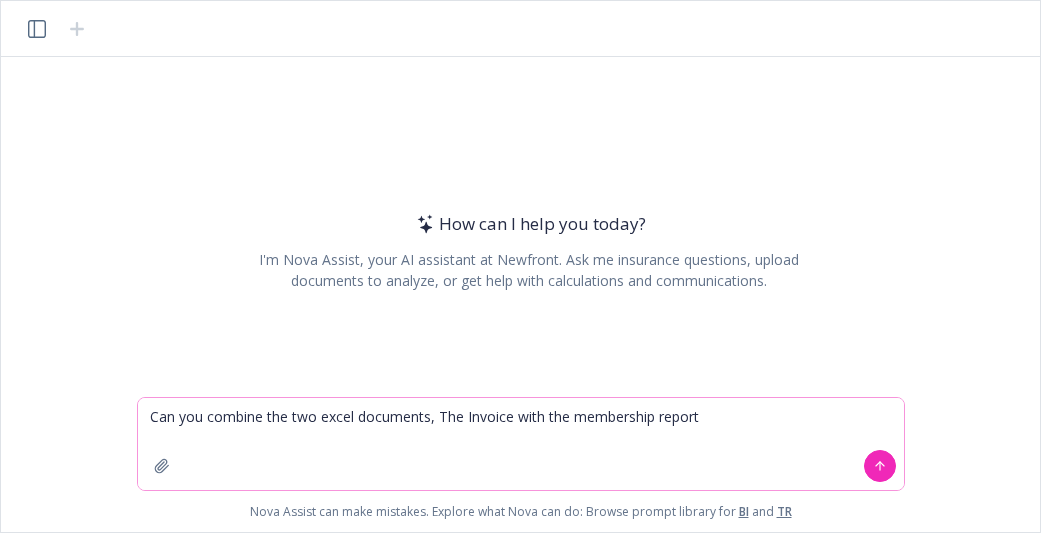 drag, startPoint x: 715, startPoint y: 416, endPoint x: 940, endPoint y: 428, distance: 225.31978 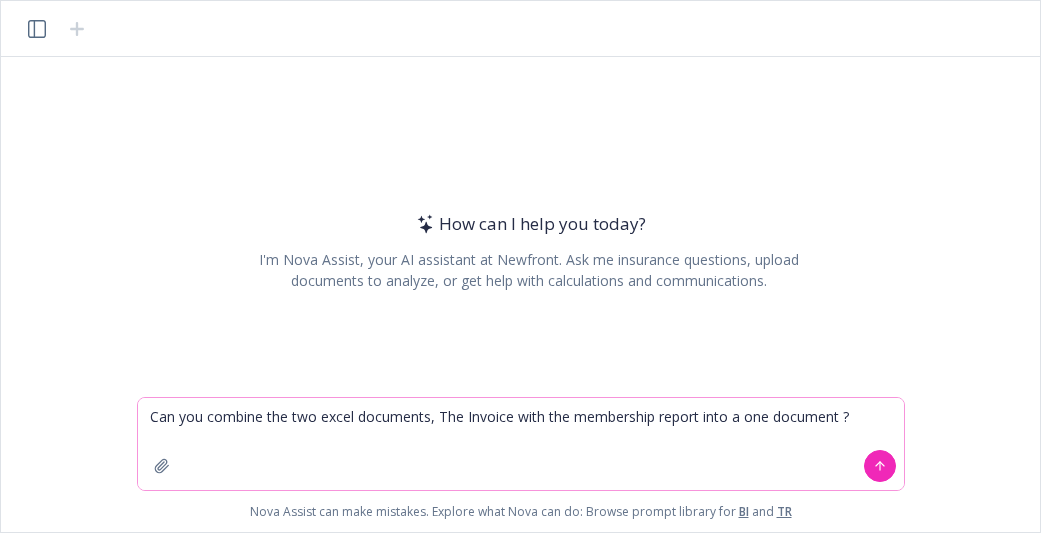 type on "Can you combine the two excel documents, The Invoice with the membership report into a one document ?" 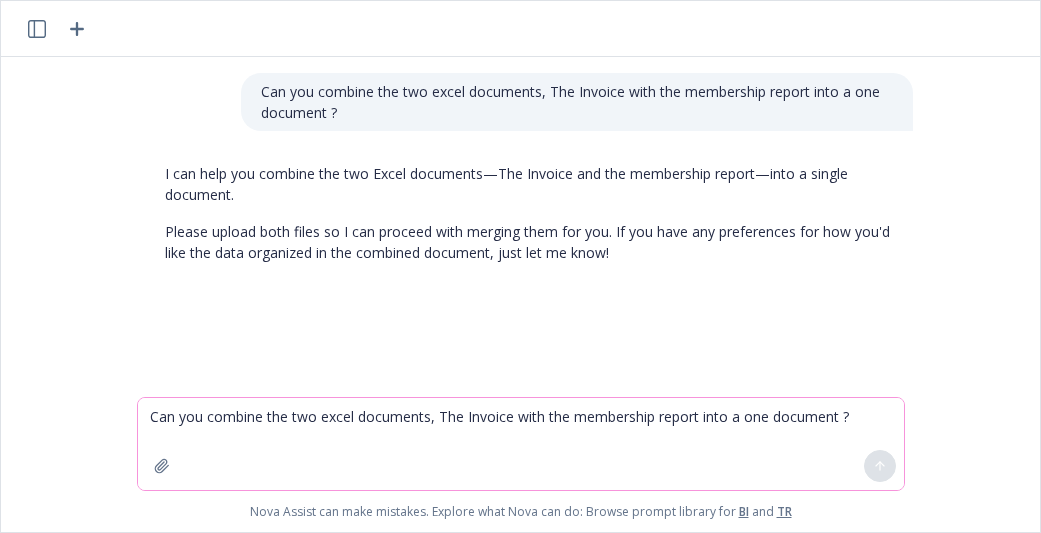click 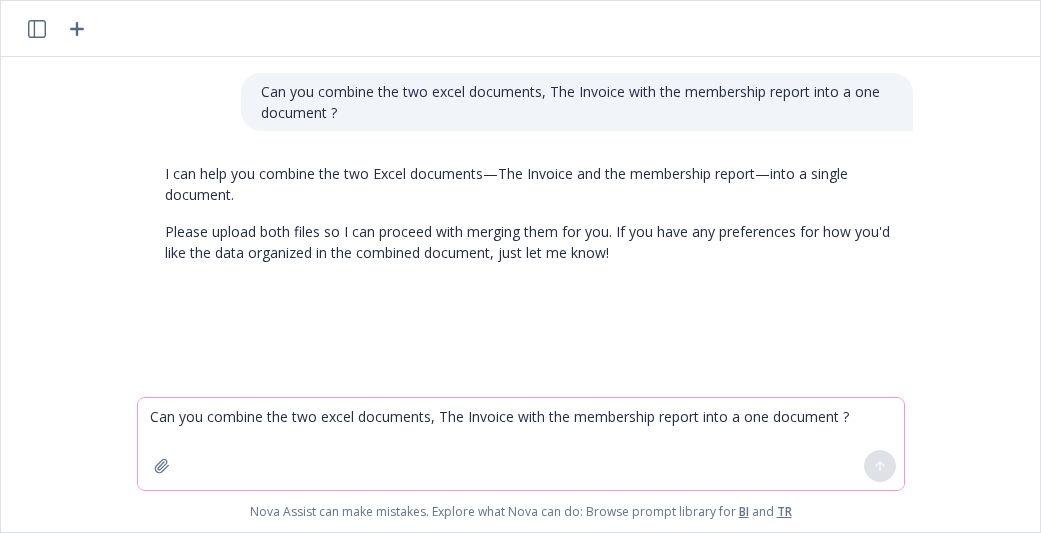 click 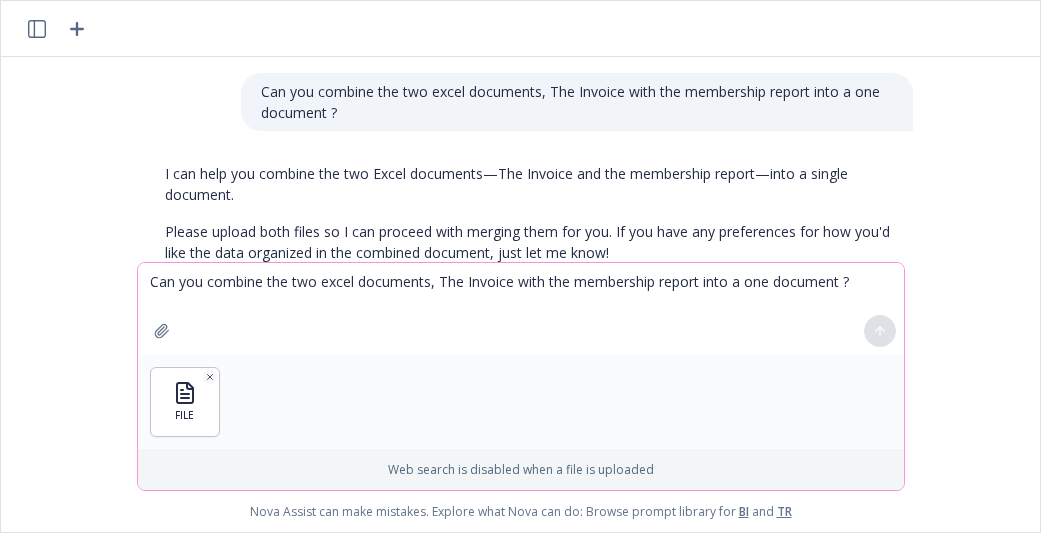 click at bounding box center (162, 331) 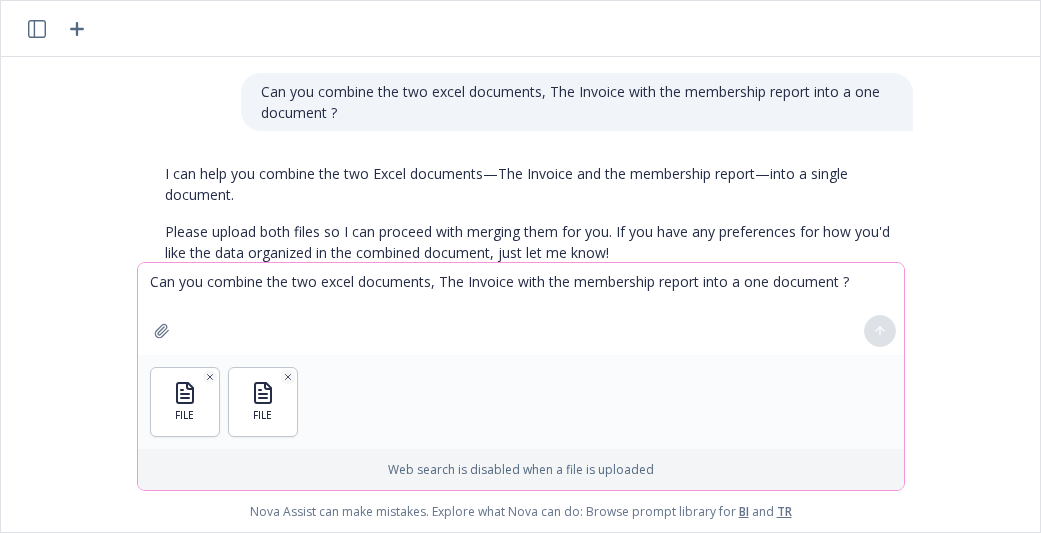 click on "Can you combine the two excel documents, The Invoice with the membership report into a one document ?" at bounding box center (521, 309) 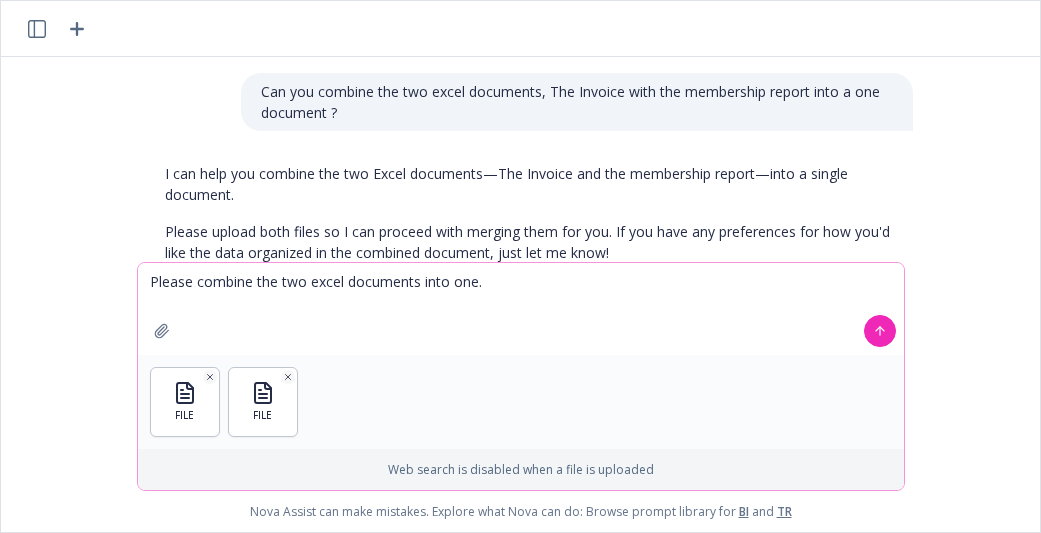 type on "Please combine the two excel documents into one." 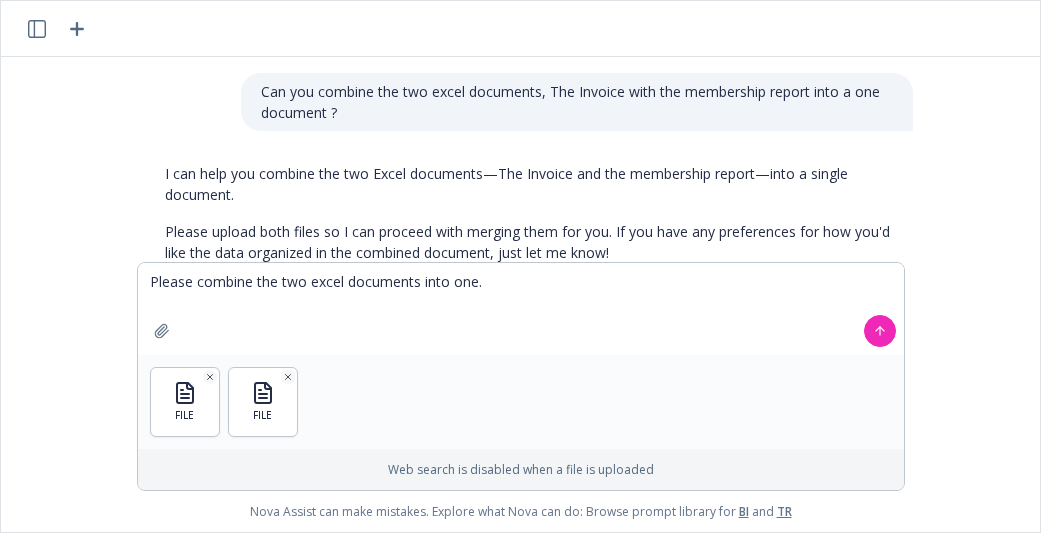 click at bounding box center (880, 331) 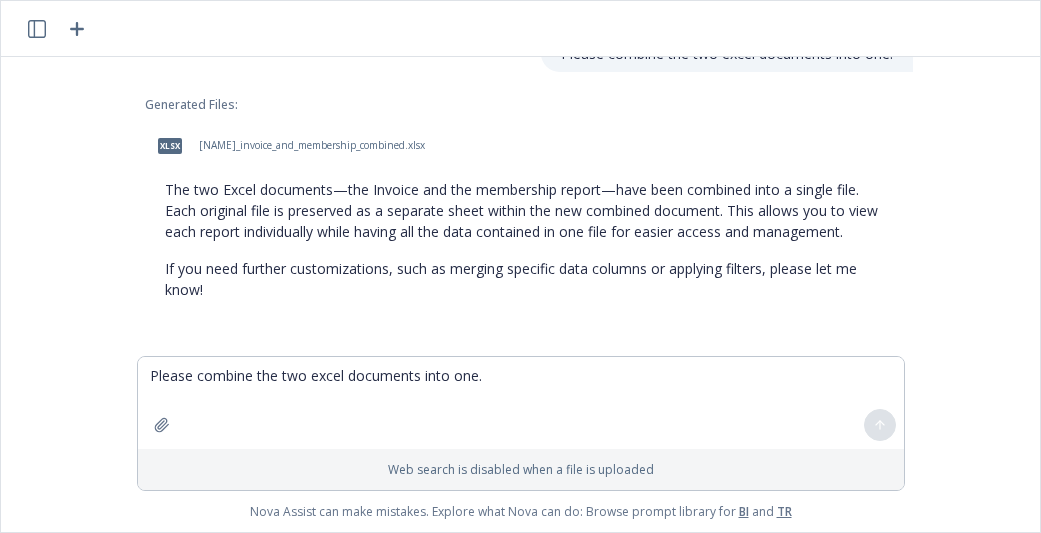 scroll, scrollTop: 326, scrollLeft: 0, axis: vertical 